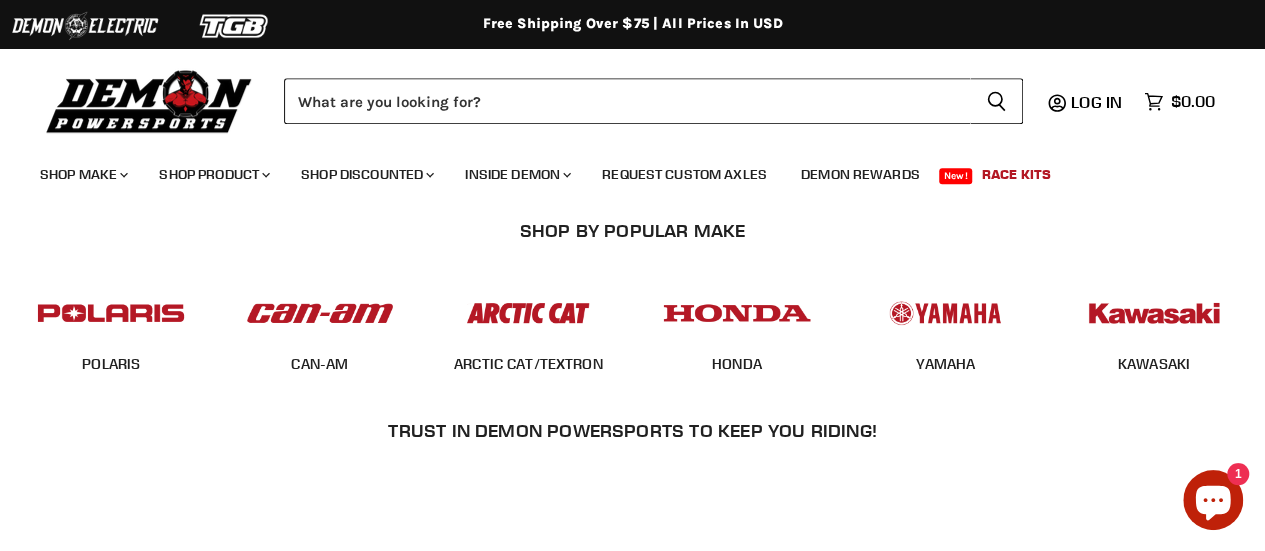 scroll, scrollTop: 440, scrollLeft: 0, axis: vertical 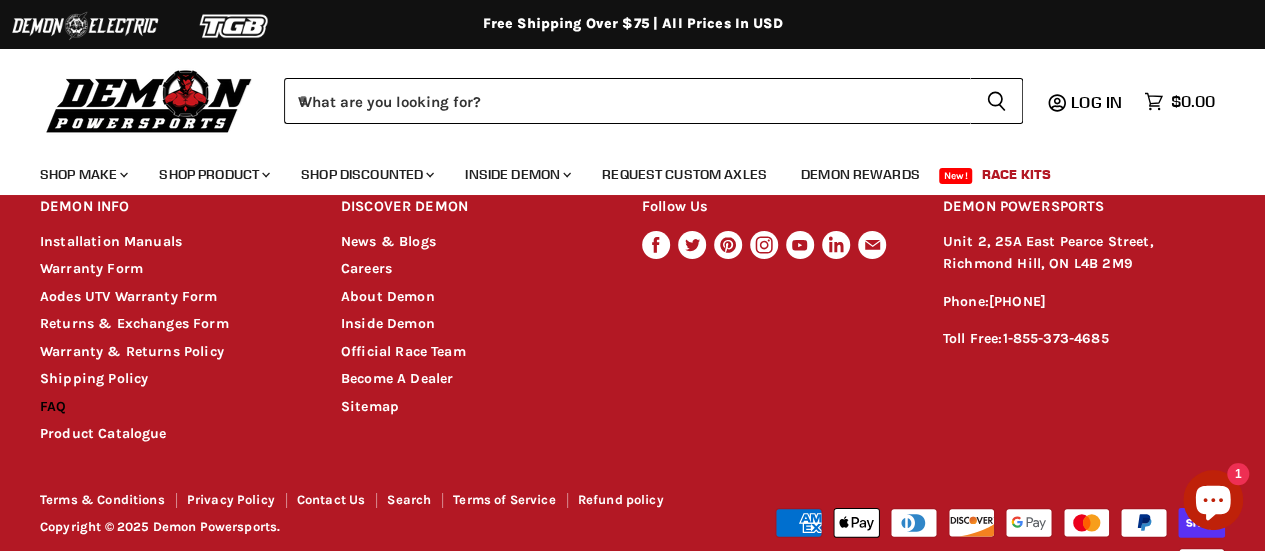 click on "FAQ" at bounding box center (53, 406) 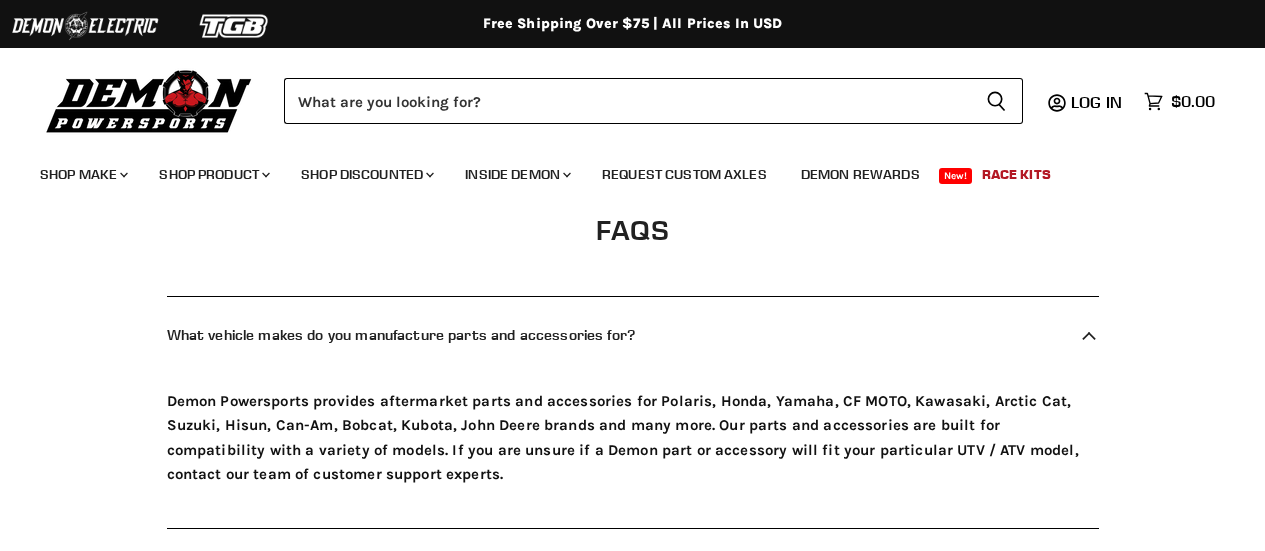 scroll, scrollTop: 0, scrollLeft: 0, axis: both 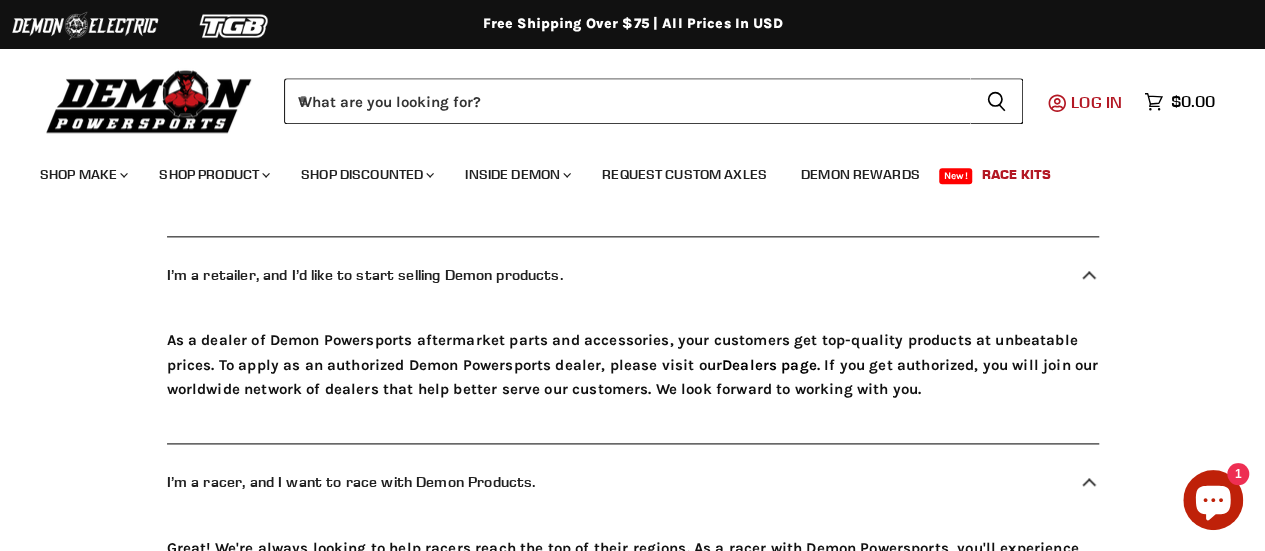 click on "Log in" at bounding box center (1096, 102) 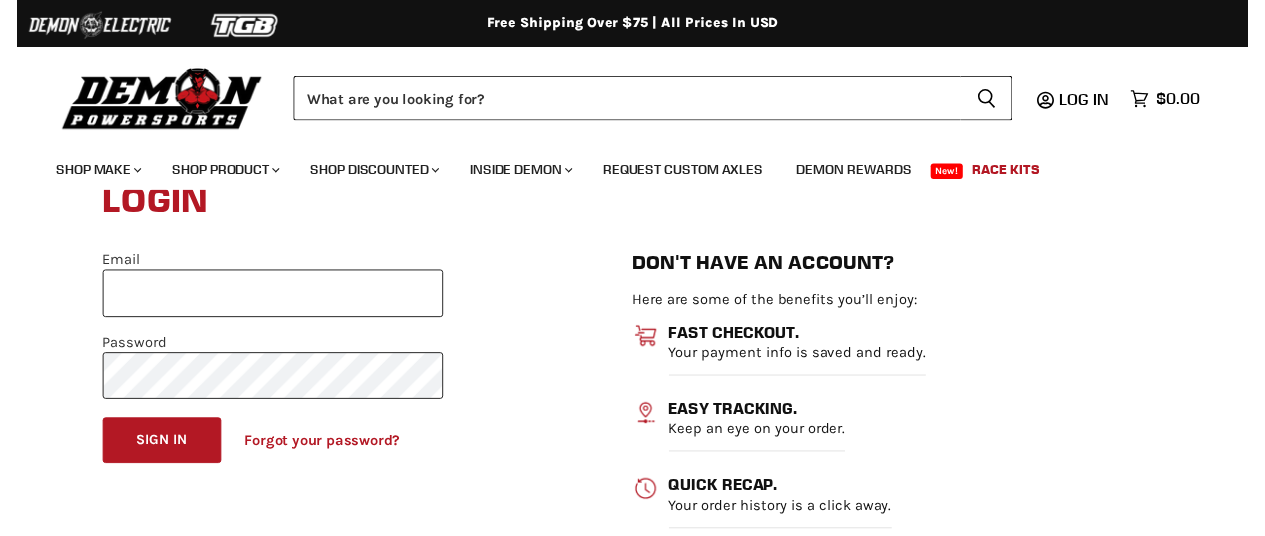 scroll, scrollTop: 80, scrollLeft: 0, axis: vertical 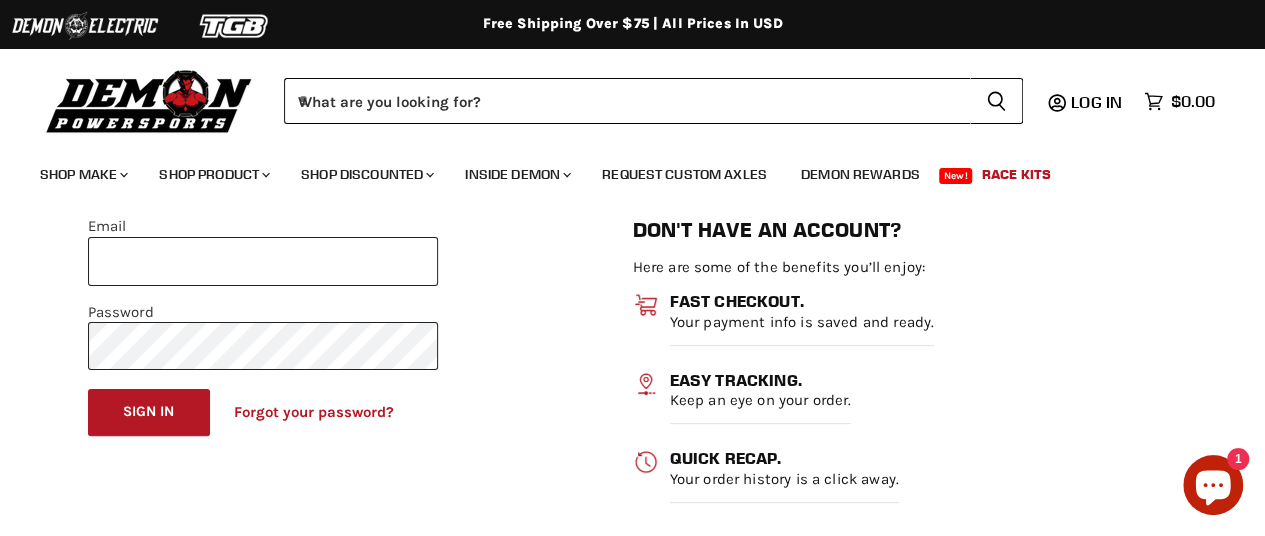 click on "Email" at bounding box center (263, 261) 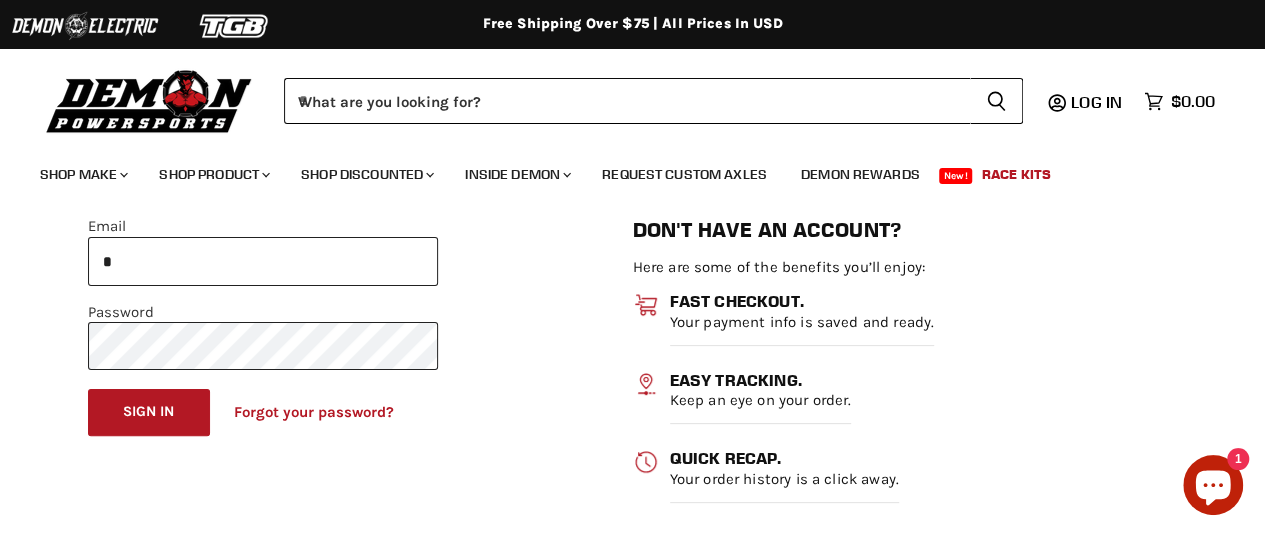 type 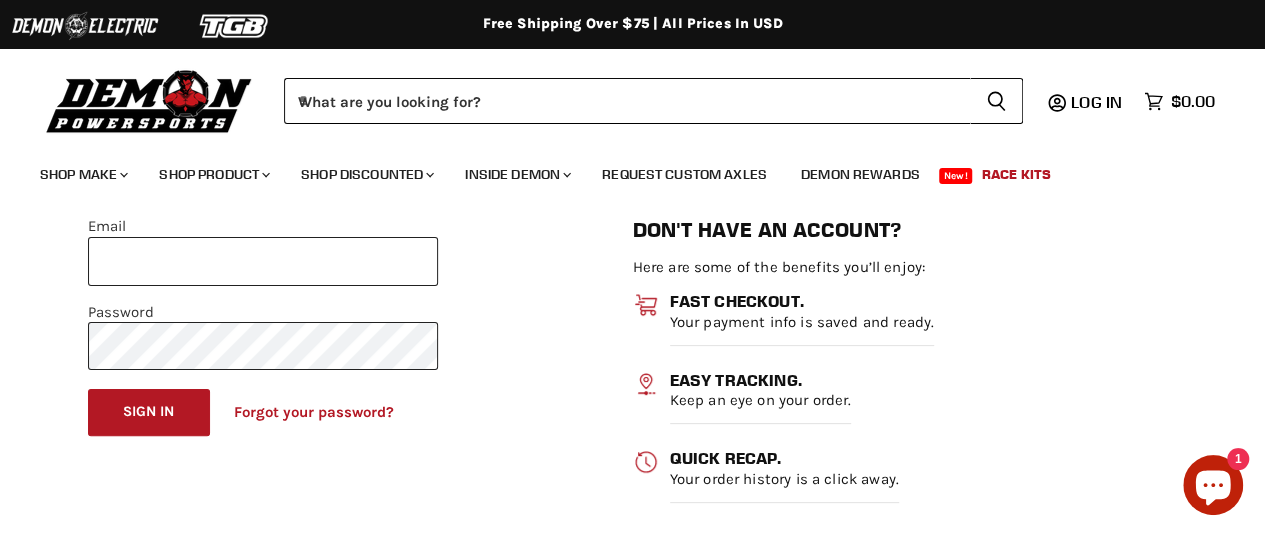click on "Login
Email
Password
Sign in
Forgot your password?
Reset your password
We will send you an email to reset your password.
Email
Submit
Cancel
Don't have an account?" at bounding box center [632, 343] 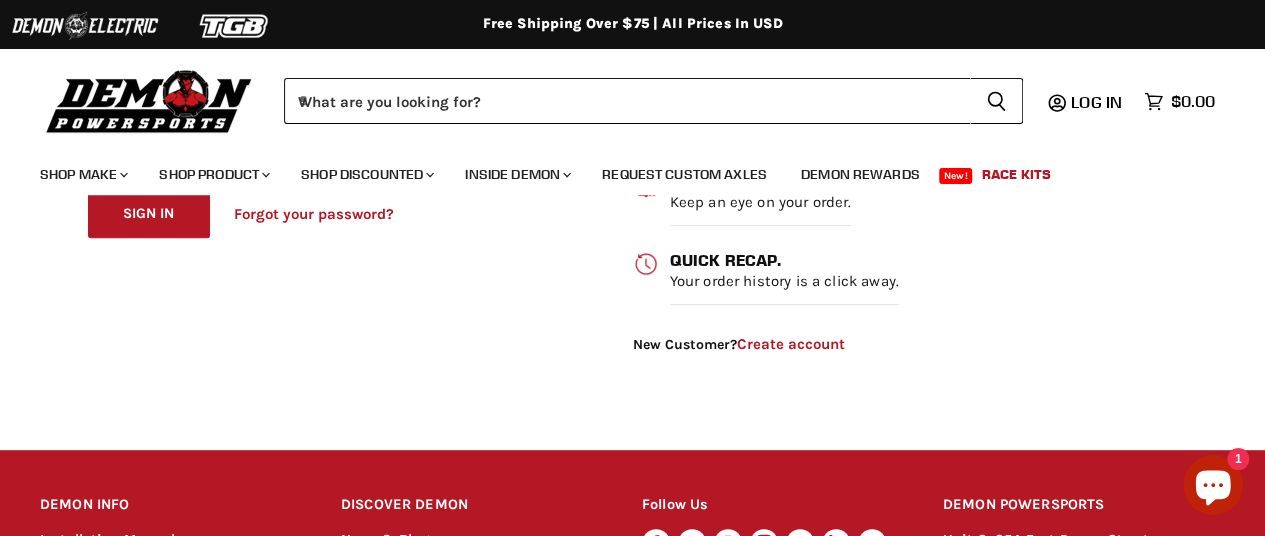 scroll, scrollTop: 280, scrollLeft: 0, axis: vertical 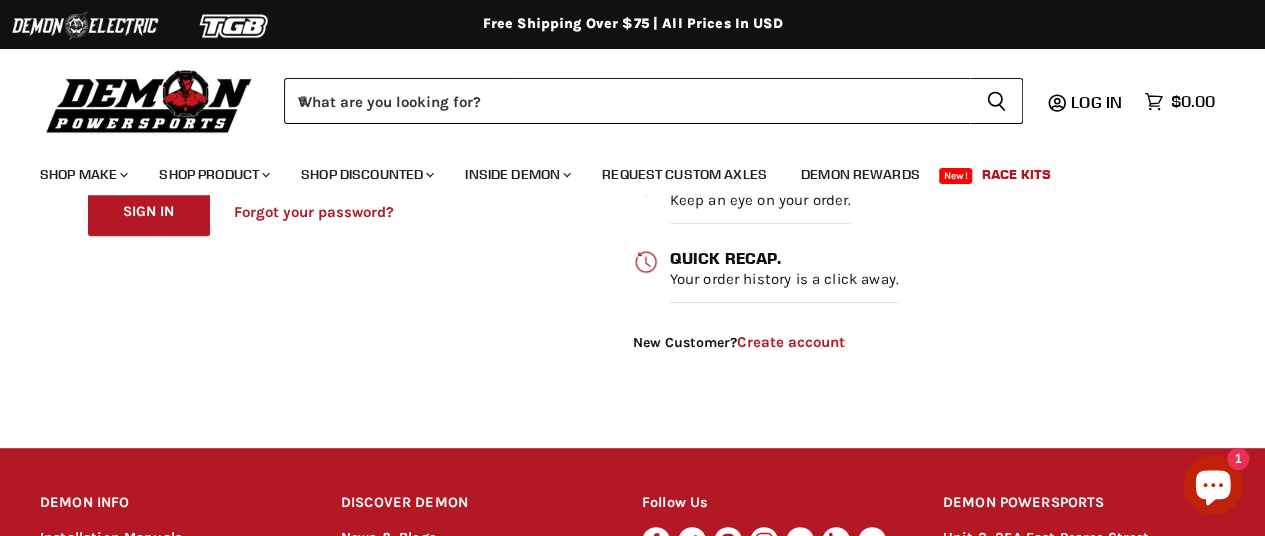 click on "Create account" at bounding box center (791, 342) 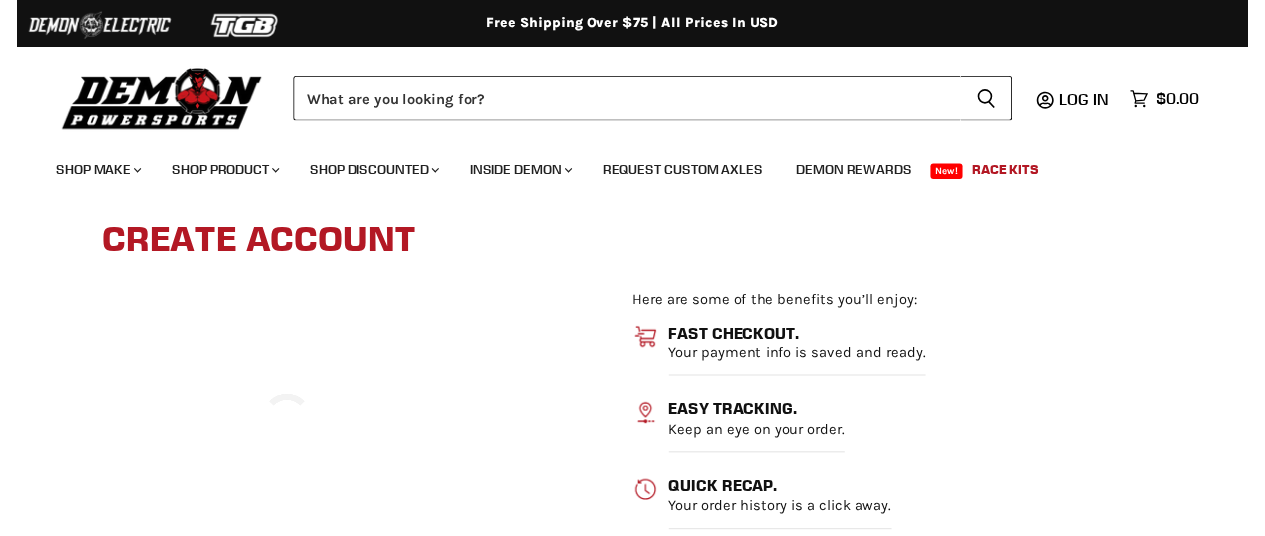 scroll, scrollTop: 0, scrollLeft: 0, axis: both 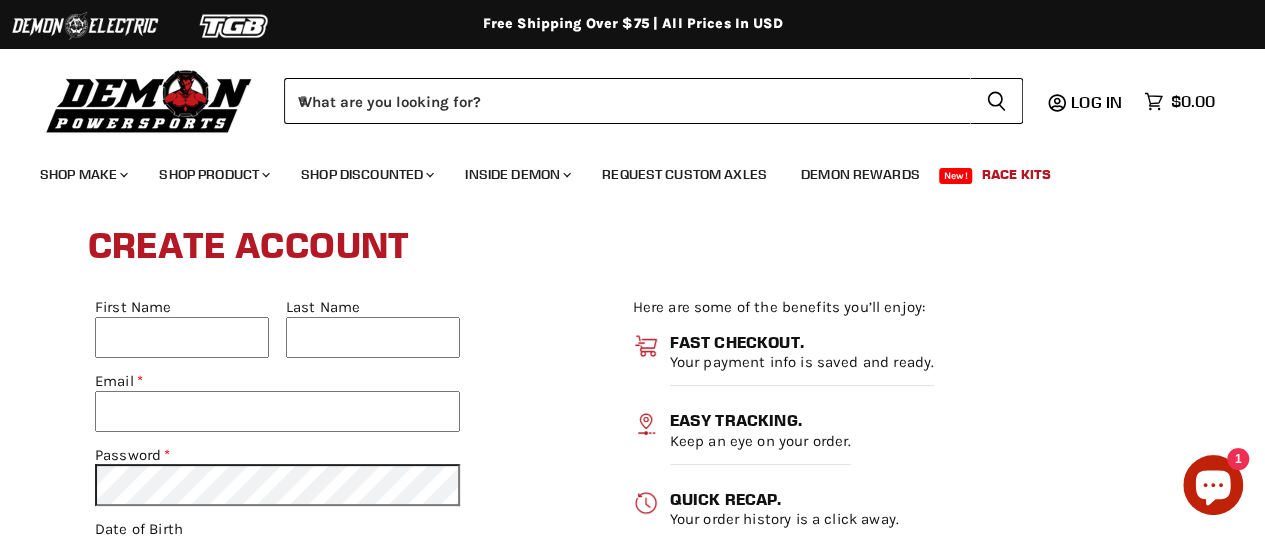 click on "First Name" at bounding box center (182, 338) 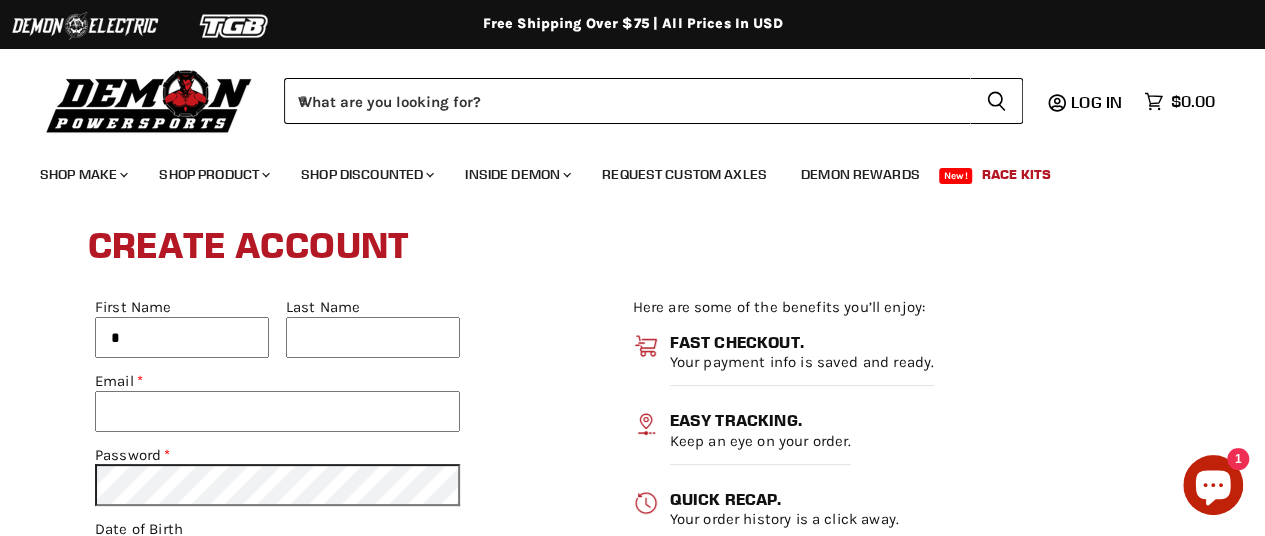 click on "*" at bounding box center (182, 338) 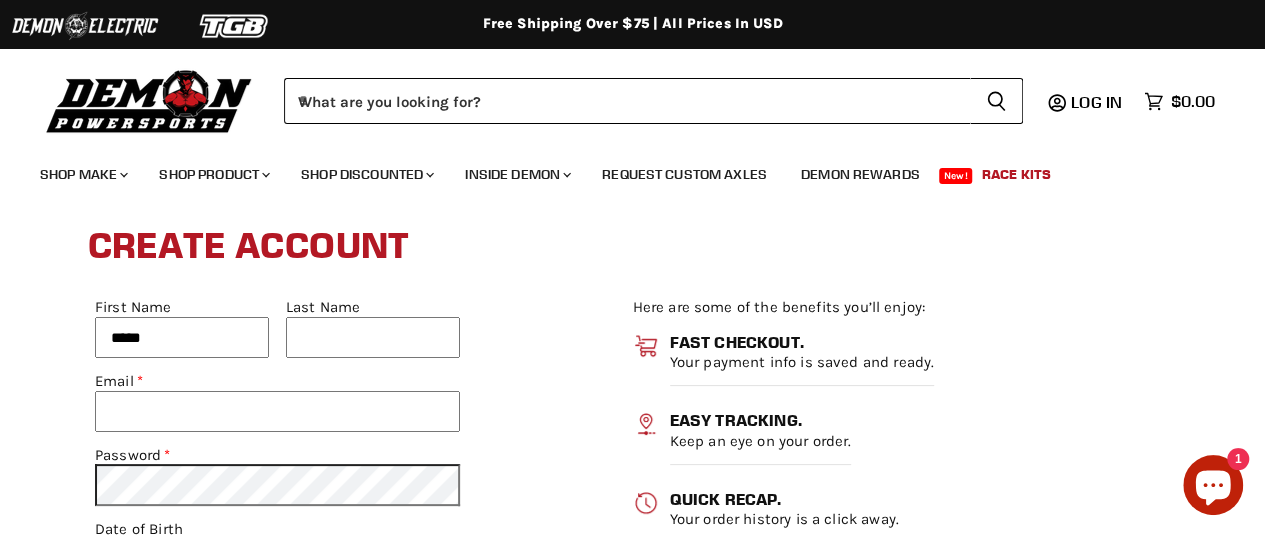 type on "*****" 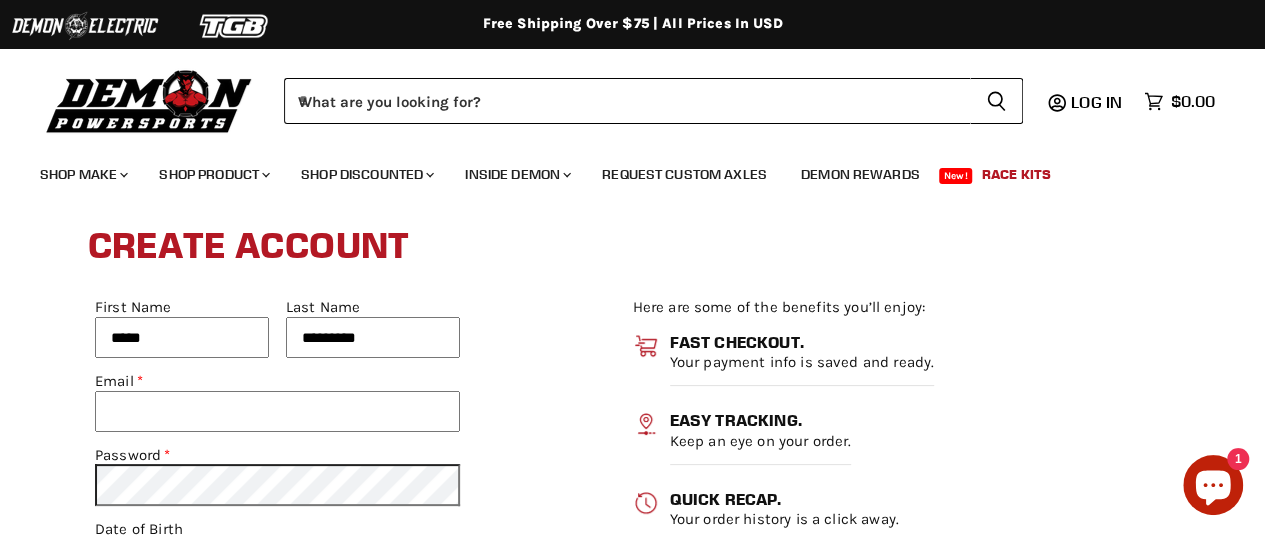 type on "*********" 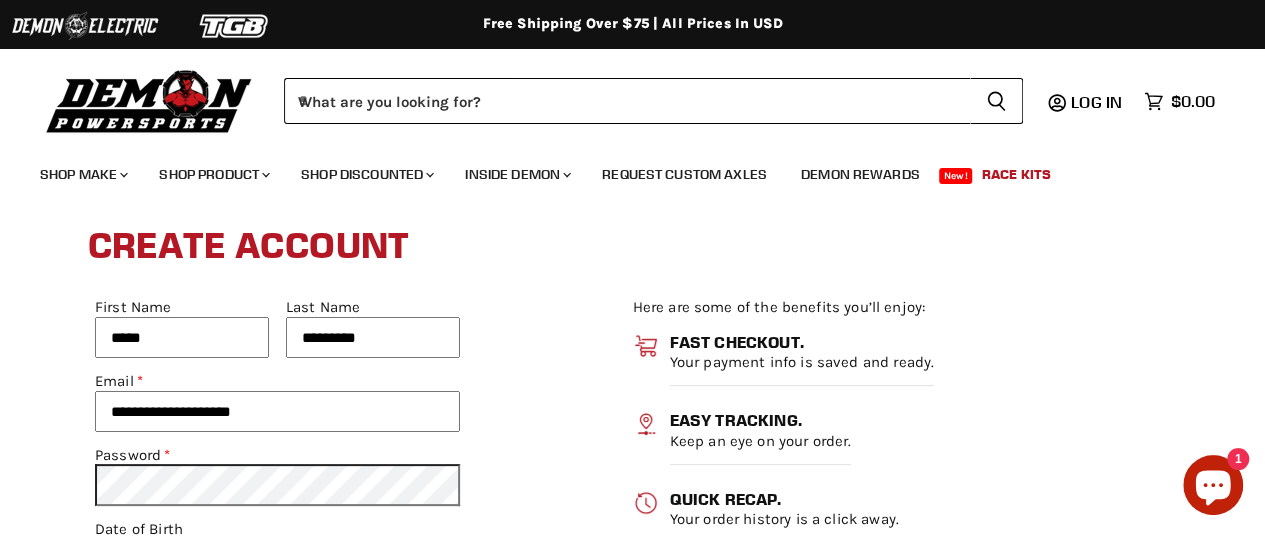 type on "**********" 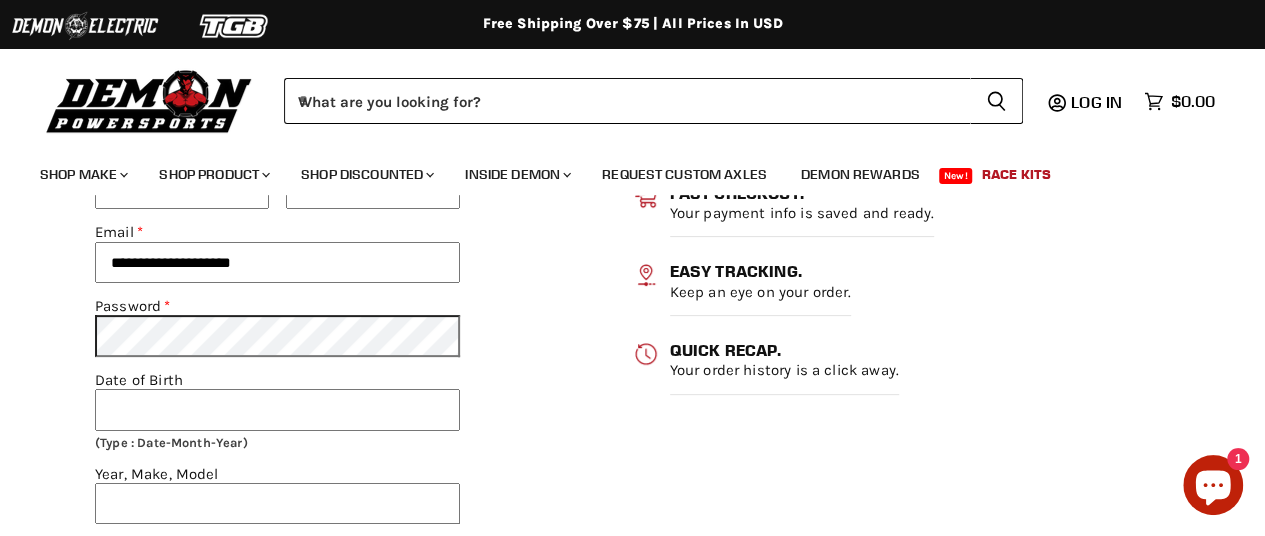 scroll, scrollTop: 160, scrollLeft: 0, axis: vertical 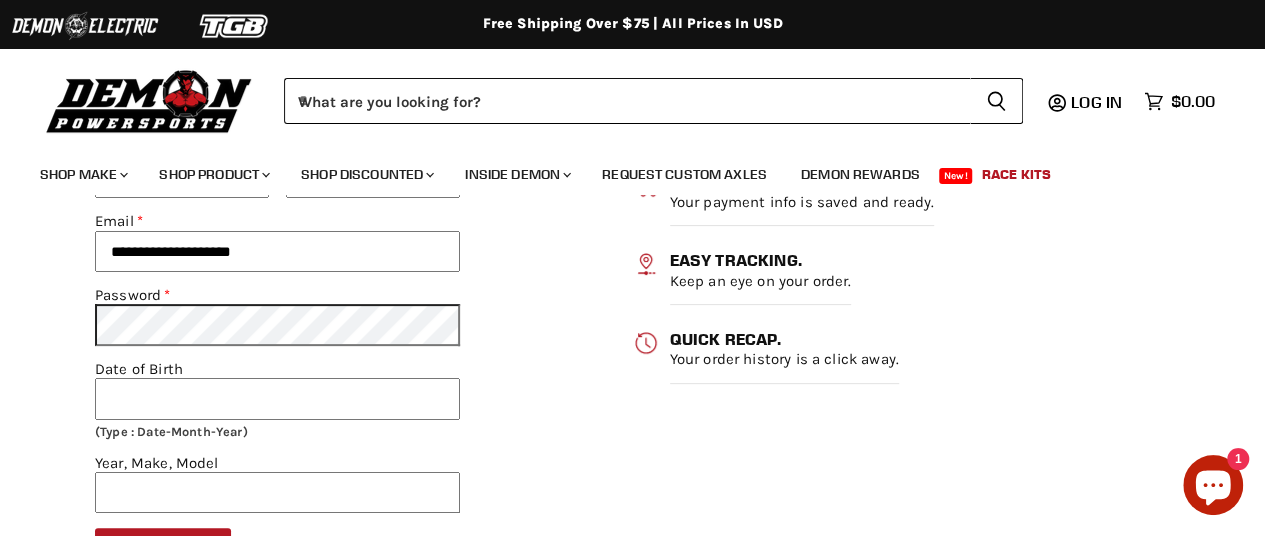 click on "Date of Birth" at bounding box center (277, 399) 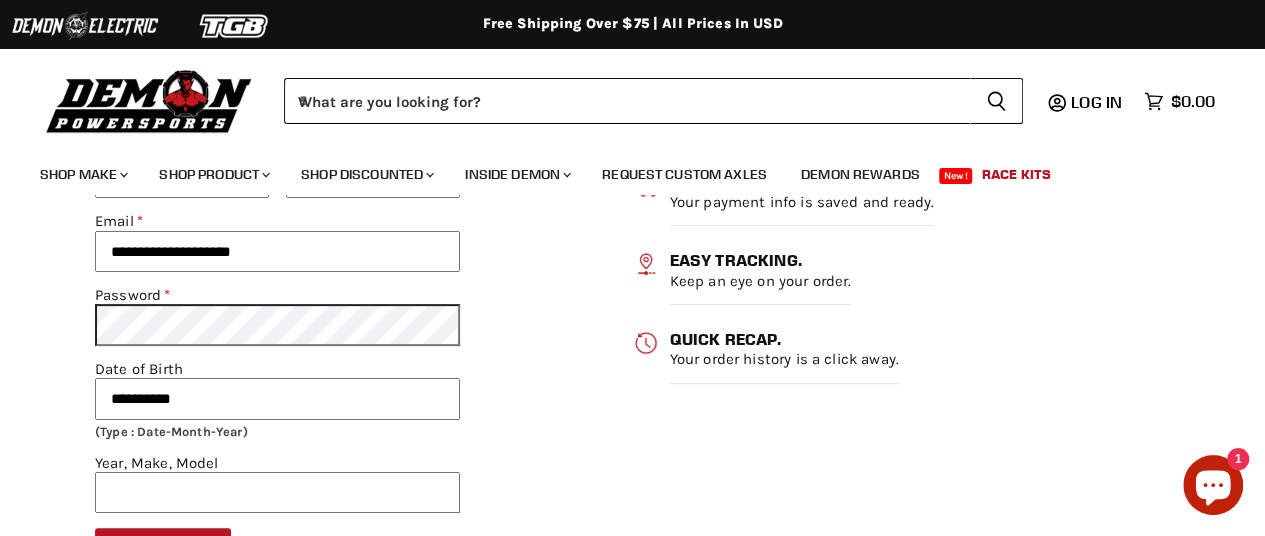 type on "**********" 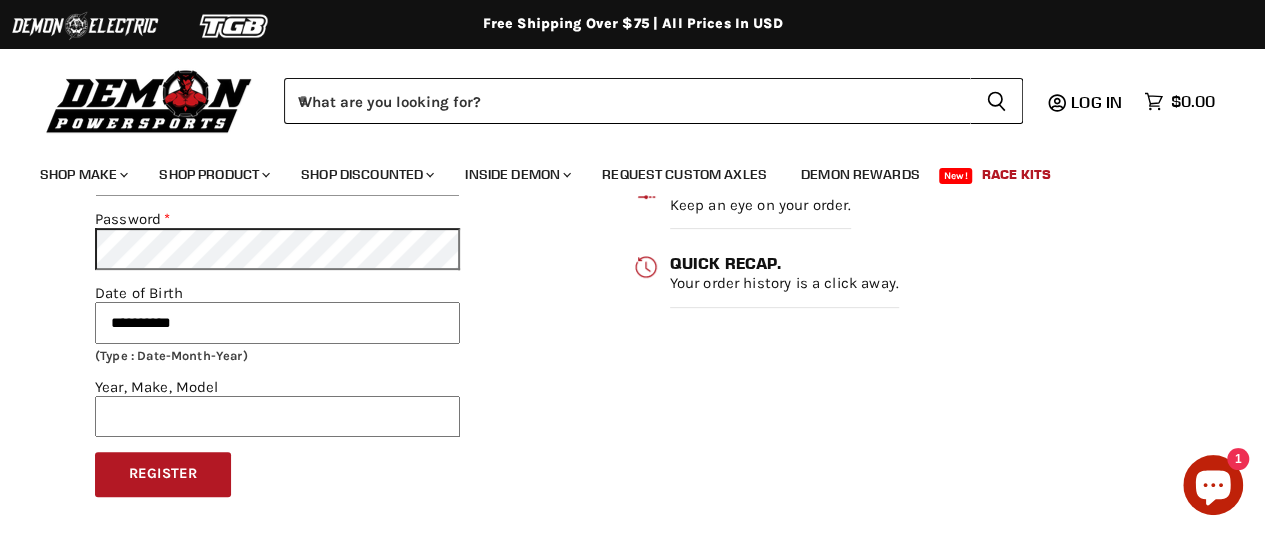 scroll, scrollTop: 240, scrollLeft: 0, axis: vertical 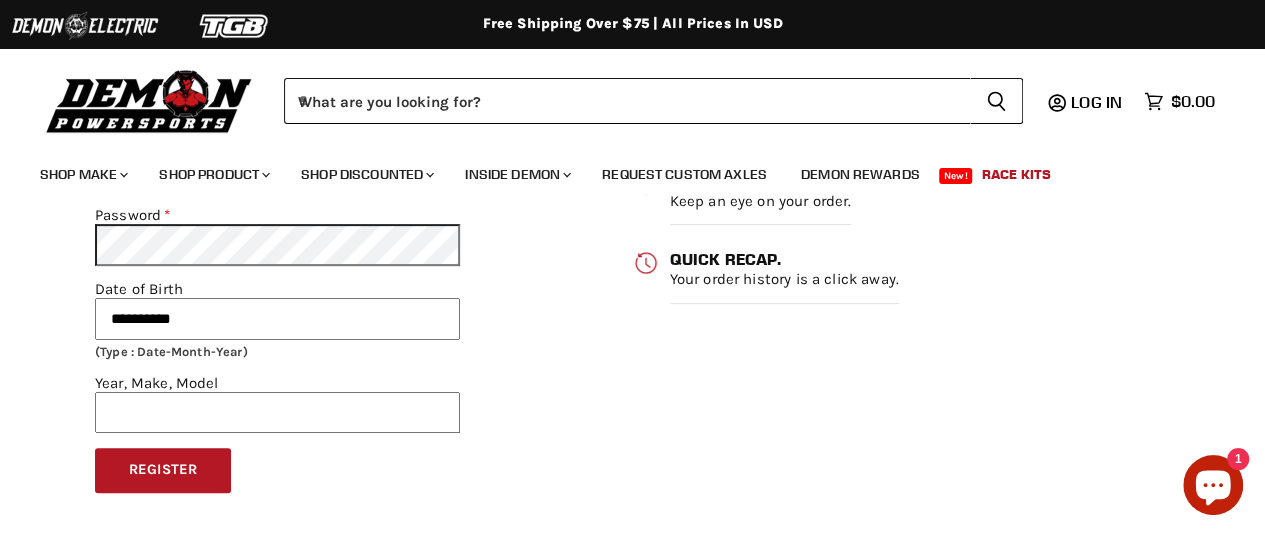 click on "Year, Make, Model" at bounding box center [277, 413] 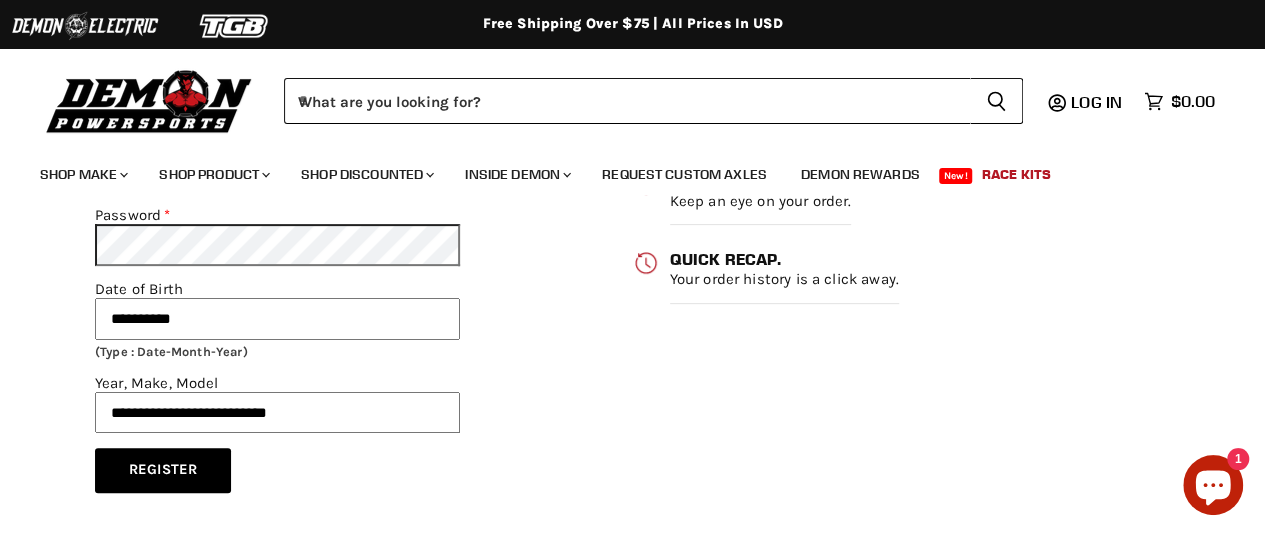 type on "**********" 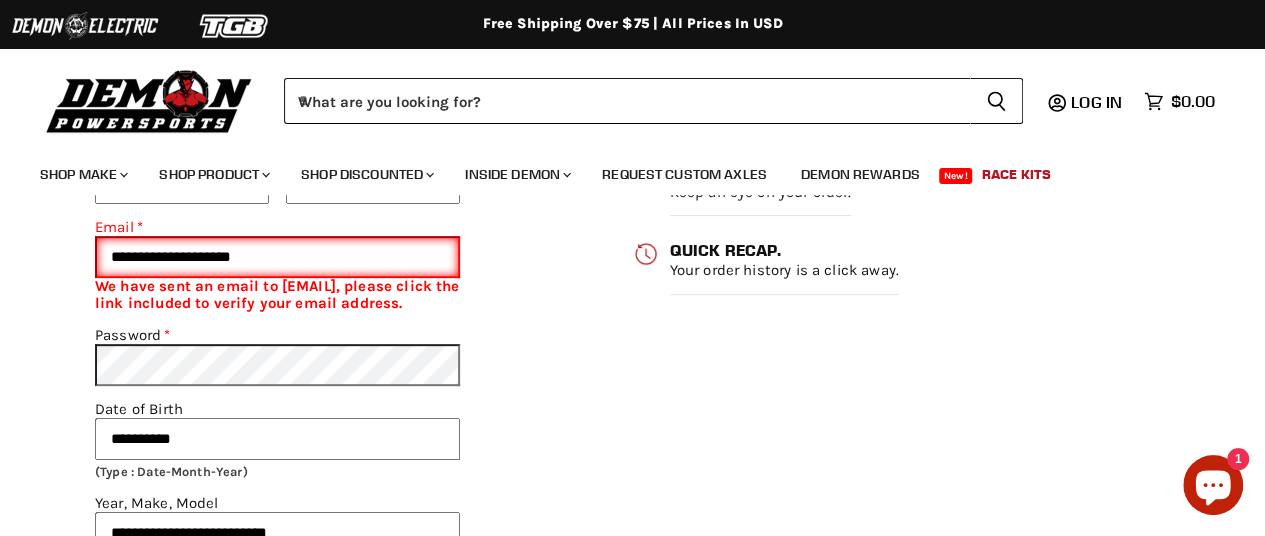 scroll, scrollTop: 256, scrollLeft: 0, axis: vertical 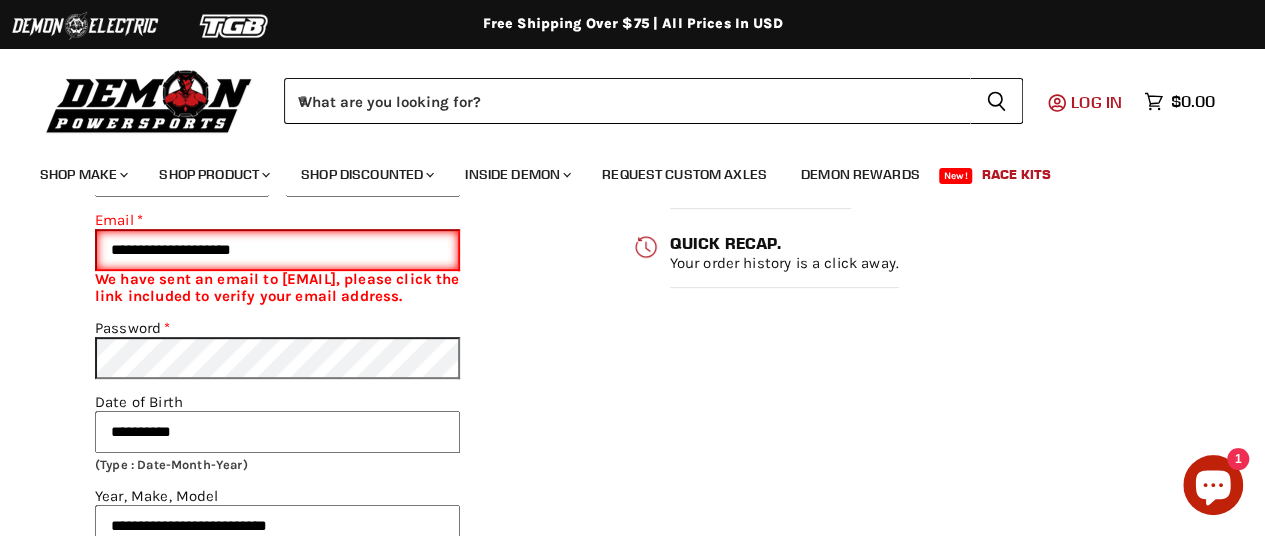 click on "Log in" at bounding box center [1096, 102] 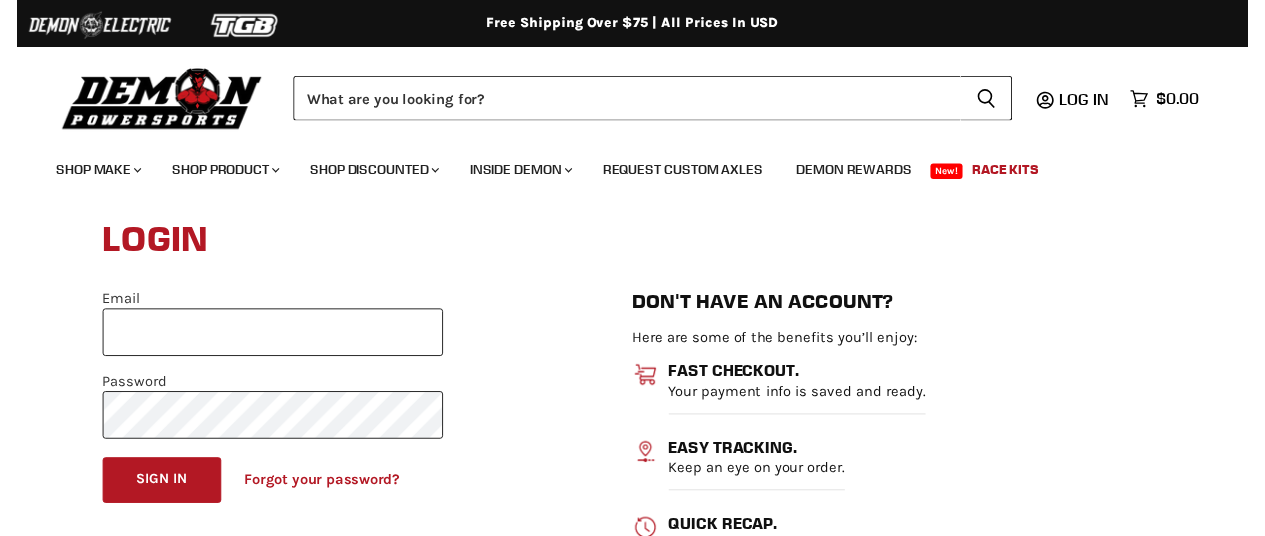 scroll, scrollTop: 0, scrollLeft: 0, axis: both 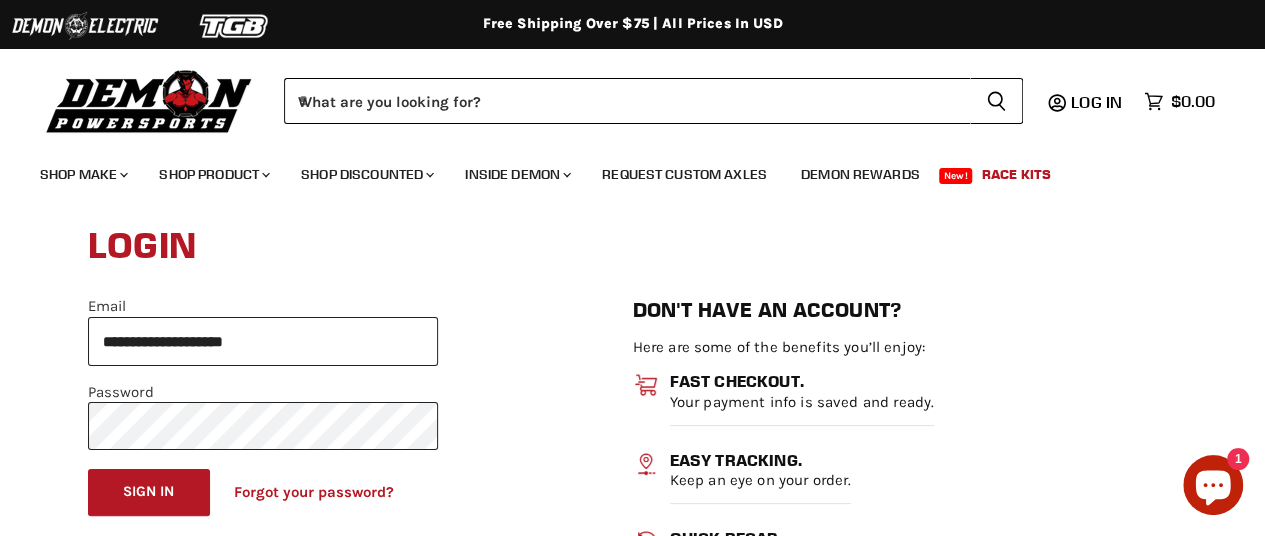 type on "**********" 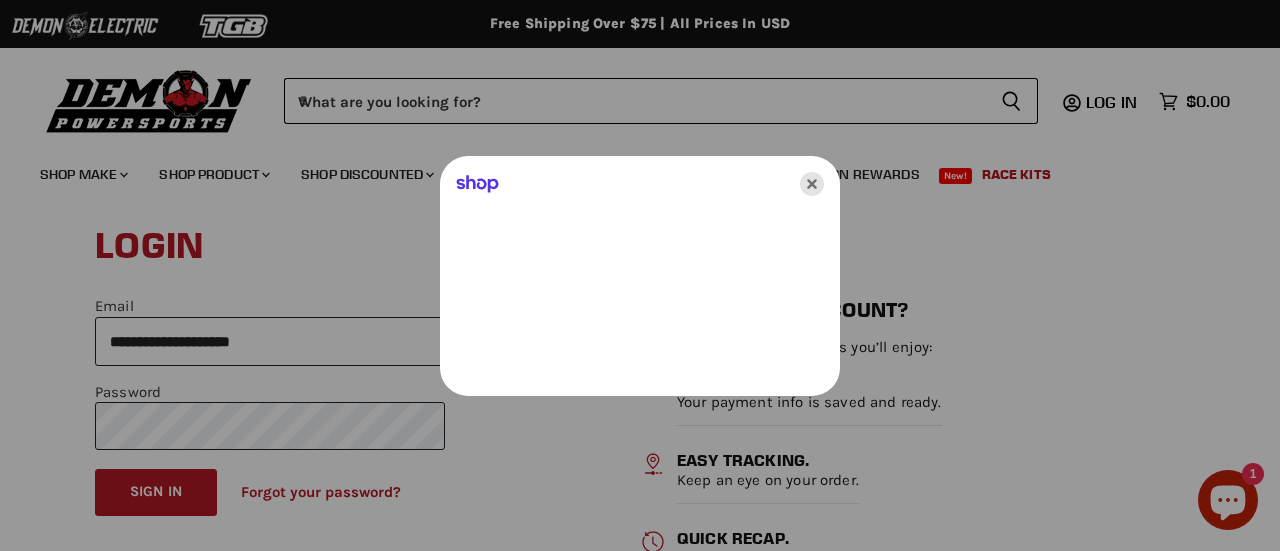 click 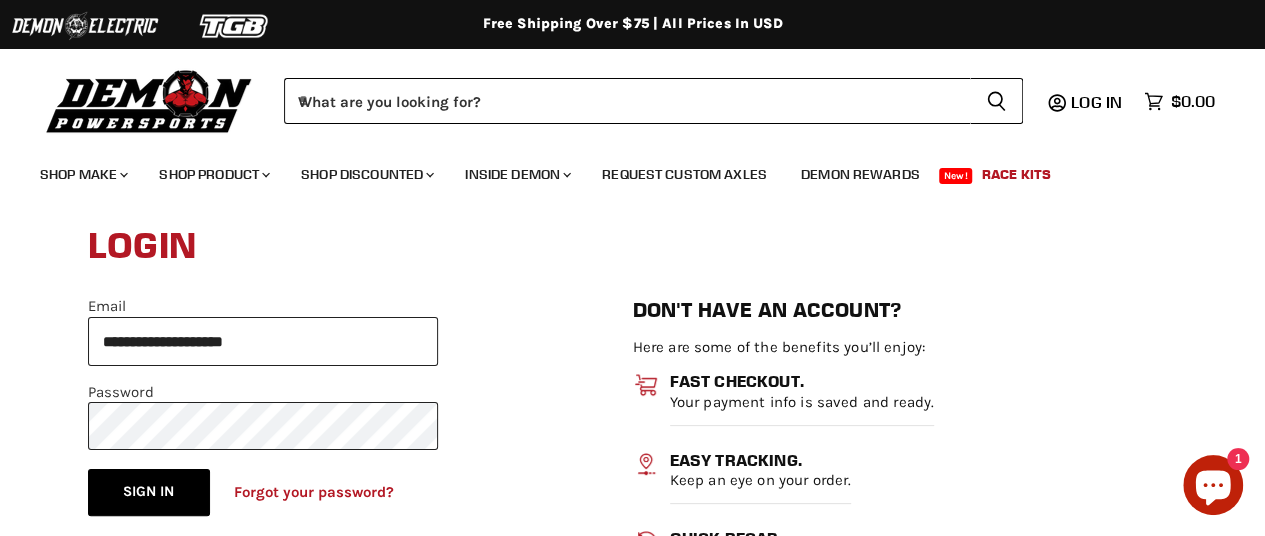 click on "Sign in" at bounding box center [149, 492] 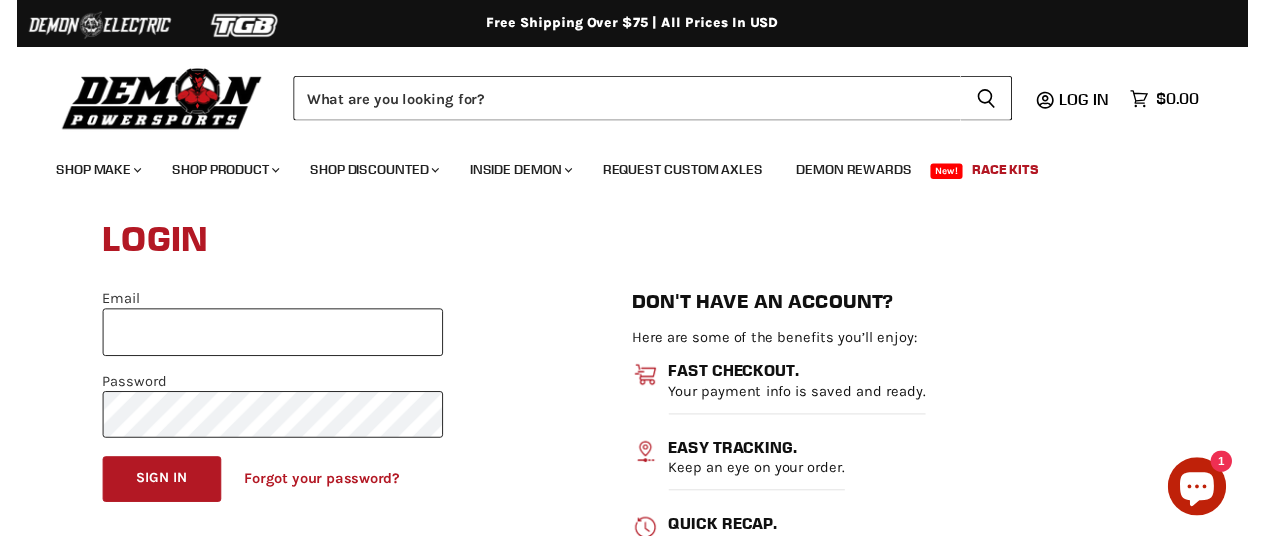 scroll, scrollTop: 0, scrollLeft: 0, axis: both 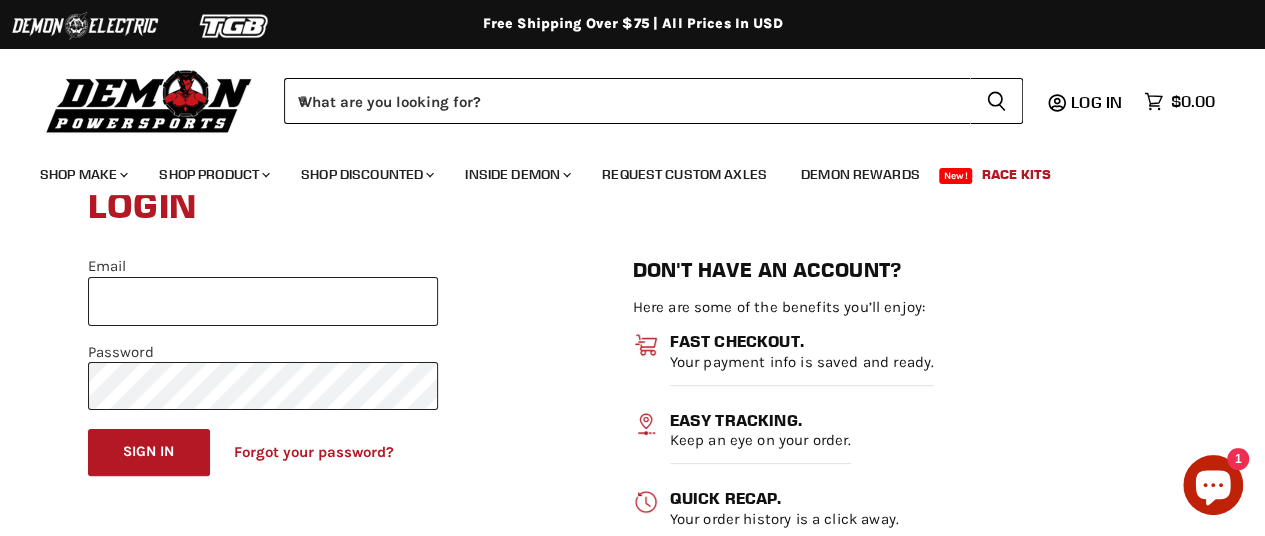 click on "Keep an eye on your order." at bounding box center (761, 448) 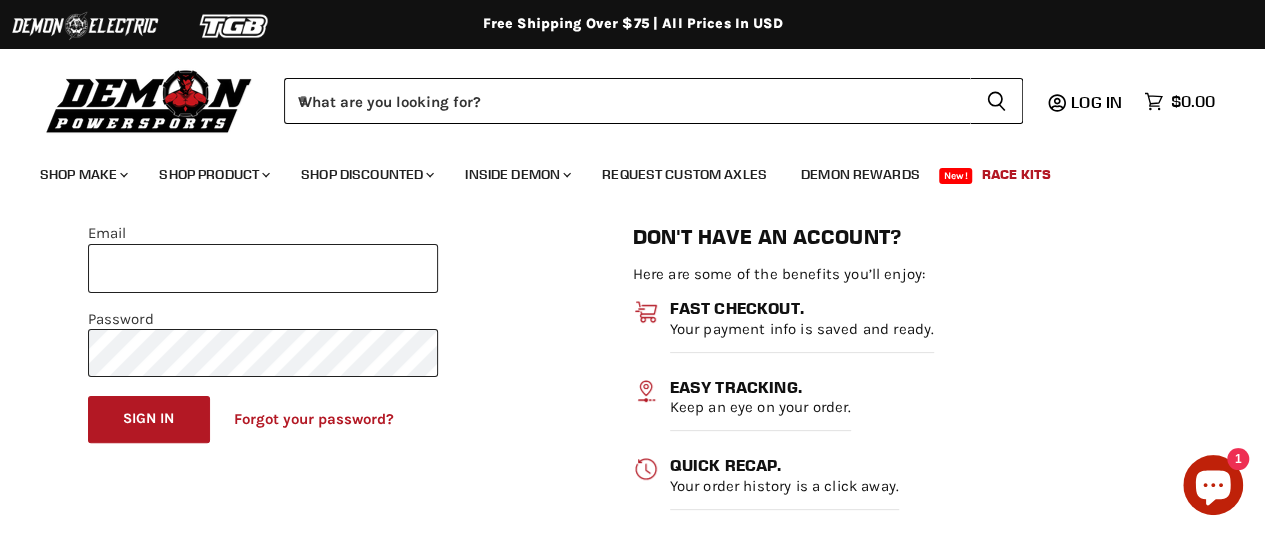 scroll, scrollTop: 0, scrollLeft: 0, axis: both 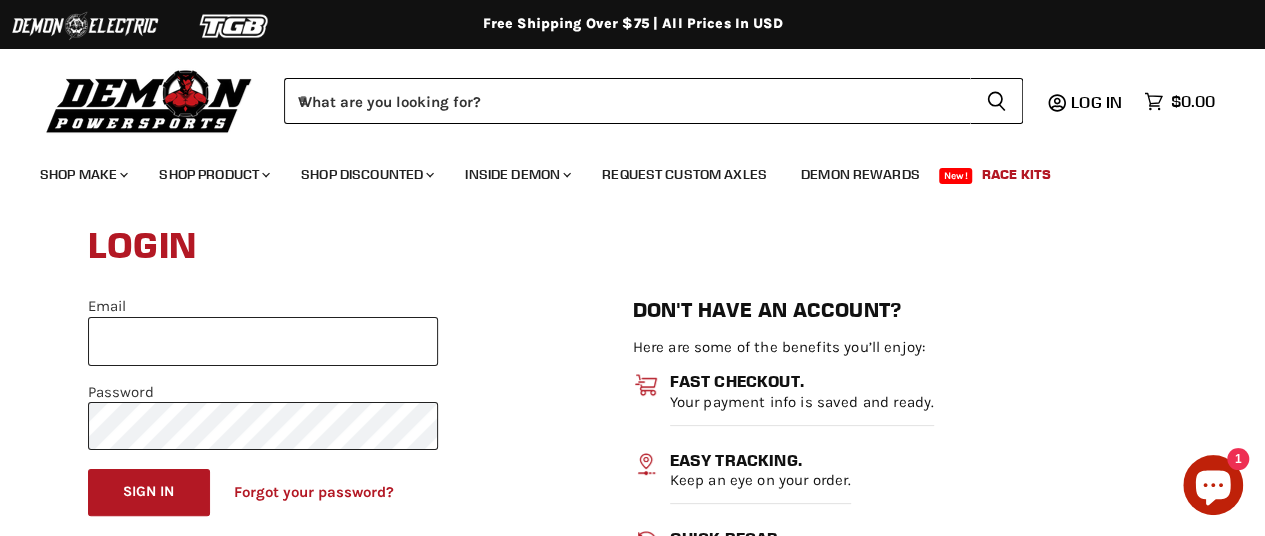 click on "Email" at bounding box center (263, 341) 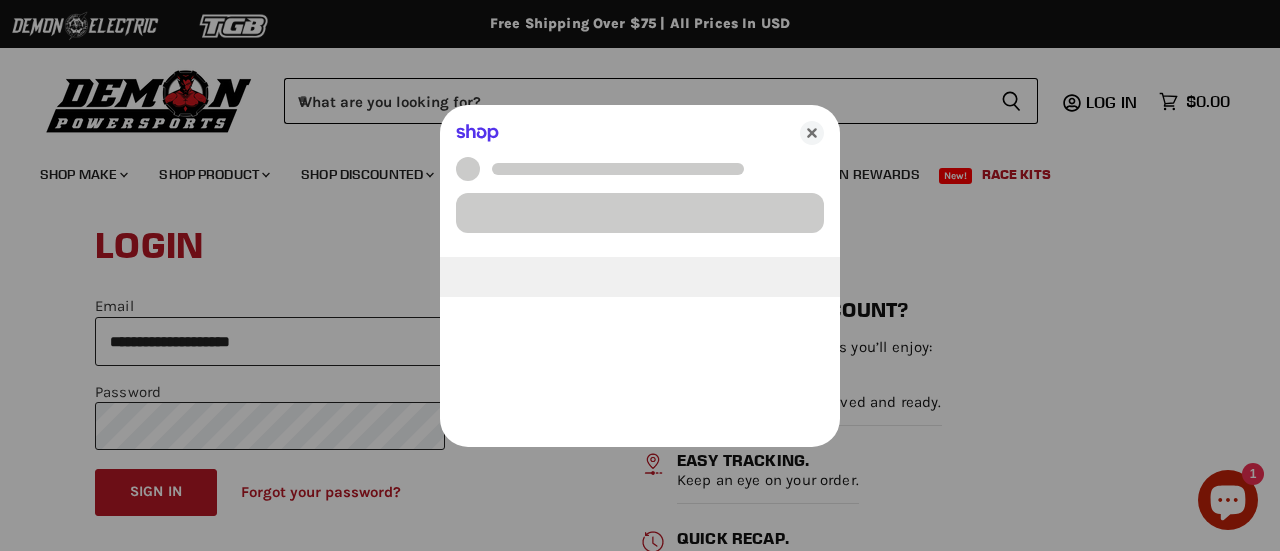 click at bounding box center (640, 275) 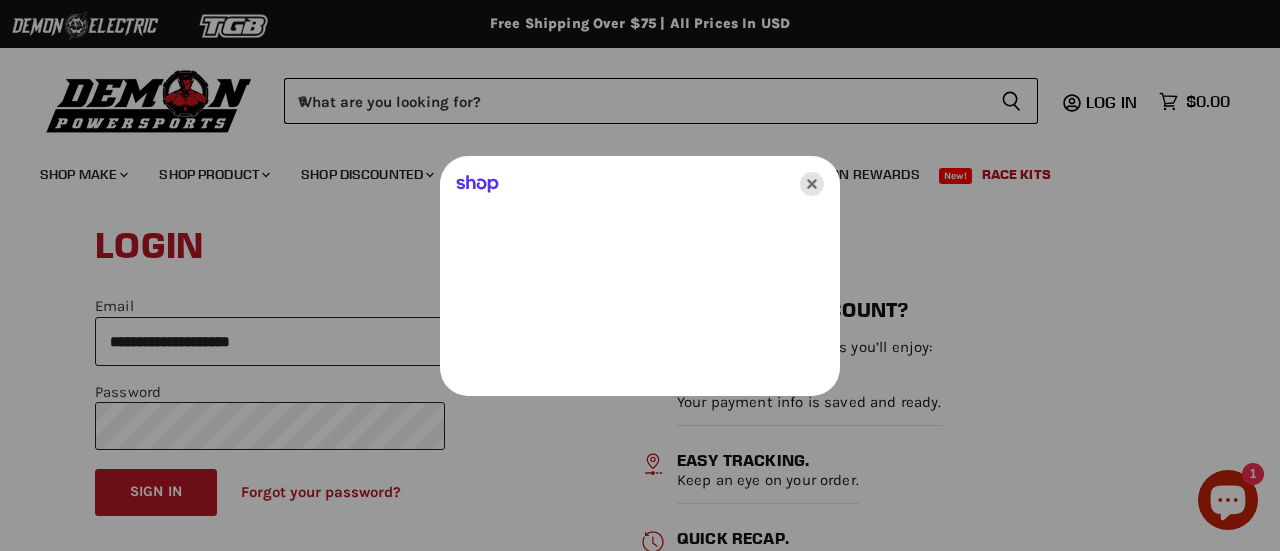 click 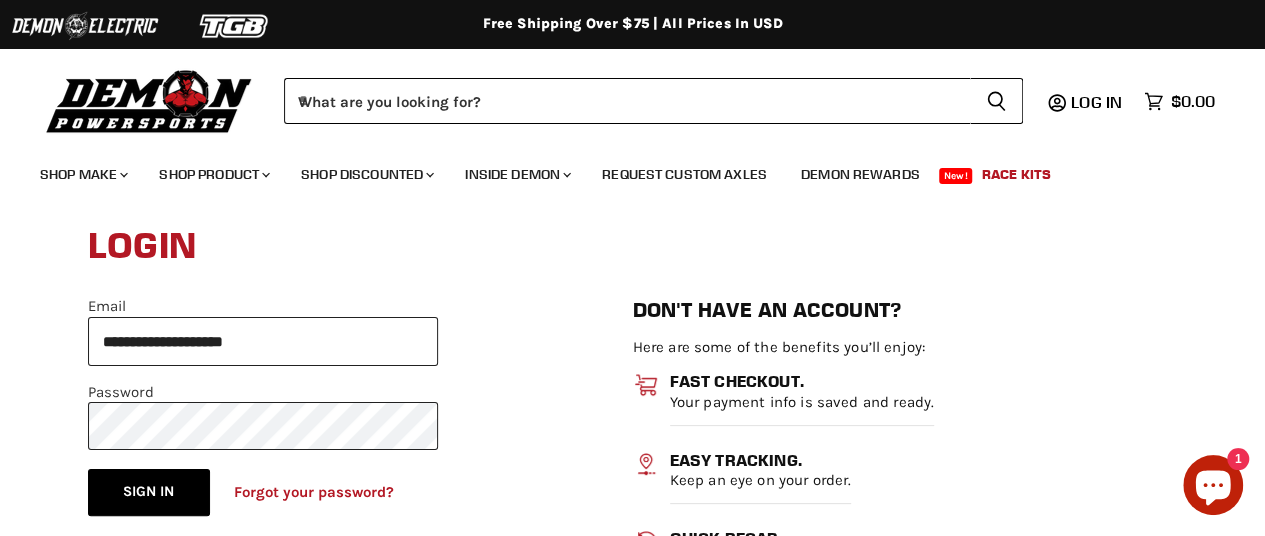 click on "Sign in" at bounding box center [149, 492] 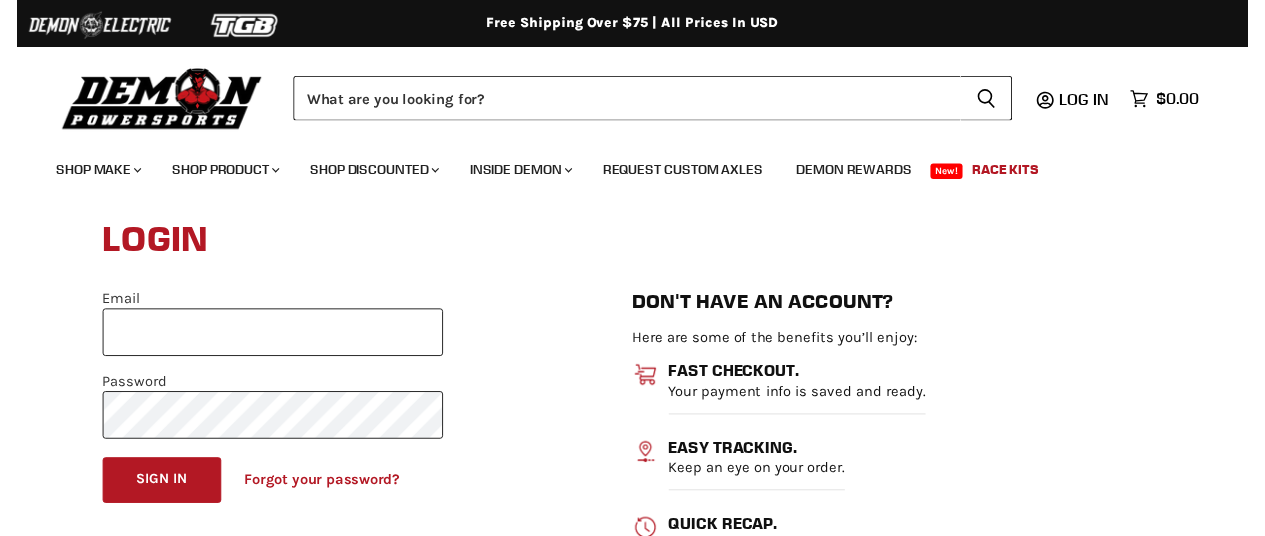 scroll, scrollTop: 0, scrollLeft: 0, axis: both 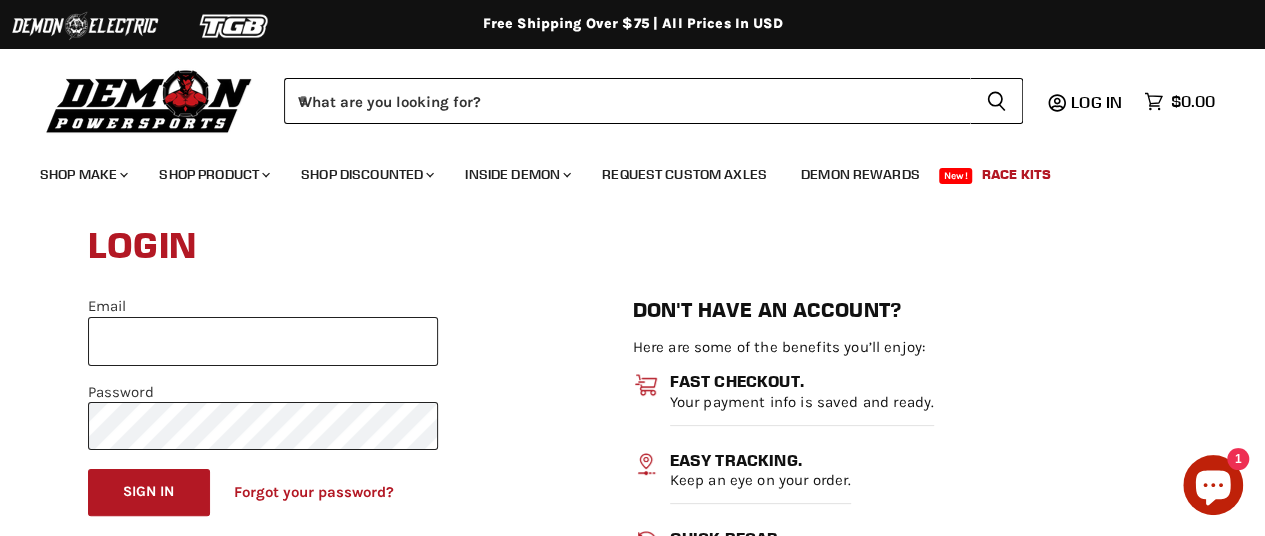 click on "Email" at bounding box center [263, 341] 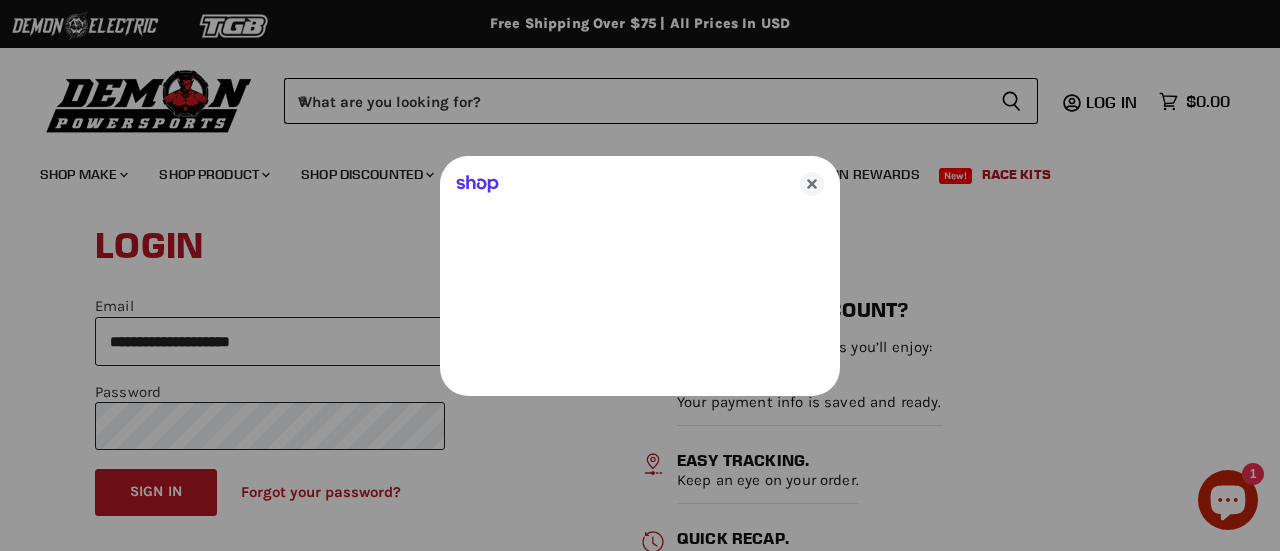 click at bounding box center [640, 275] 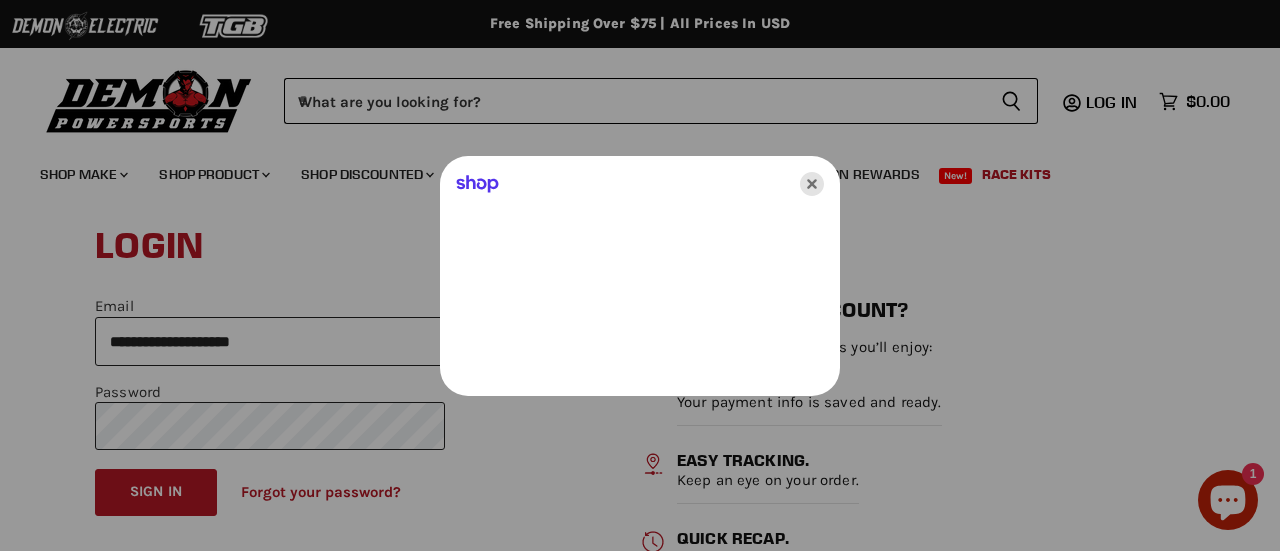click 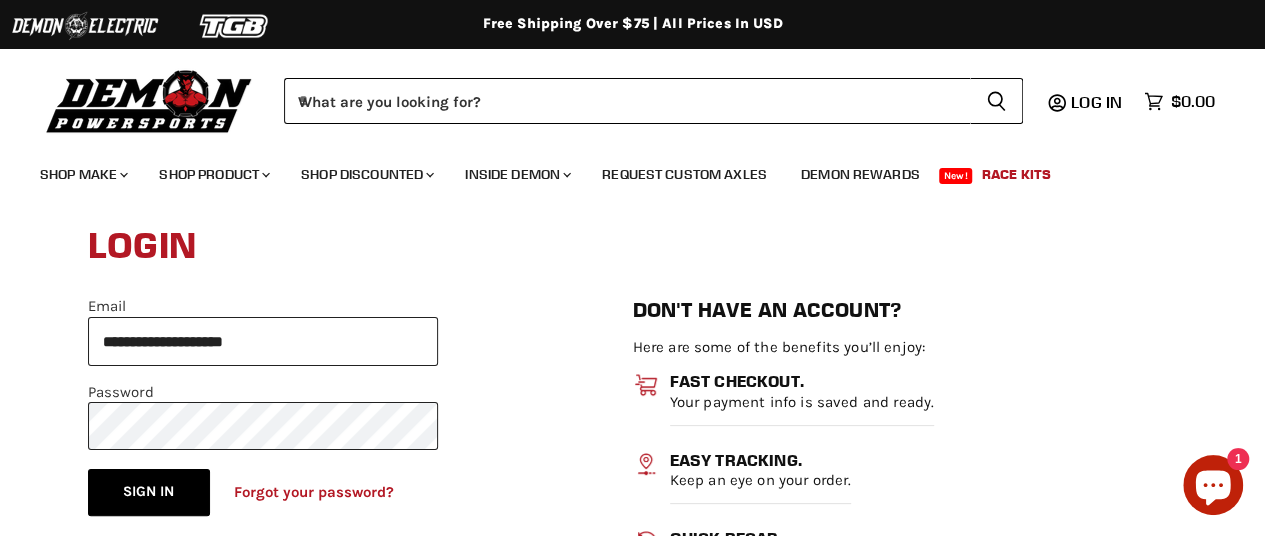 click on "Sign in" at bounding box center [149, 492] 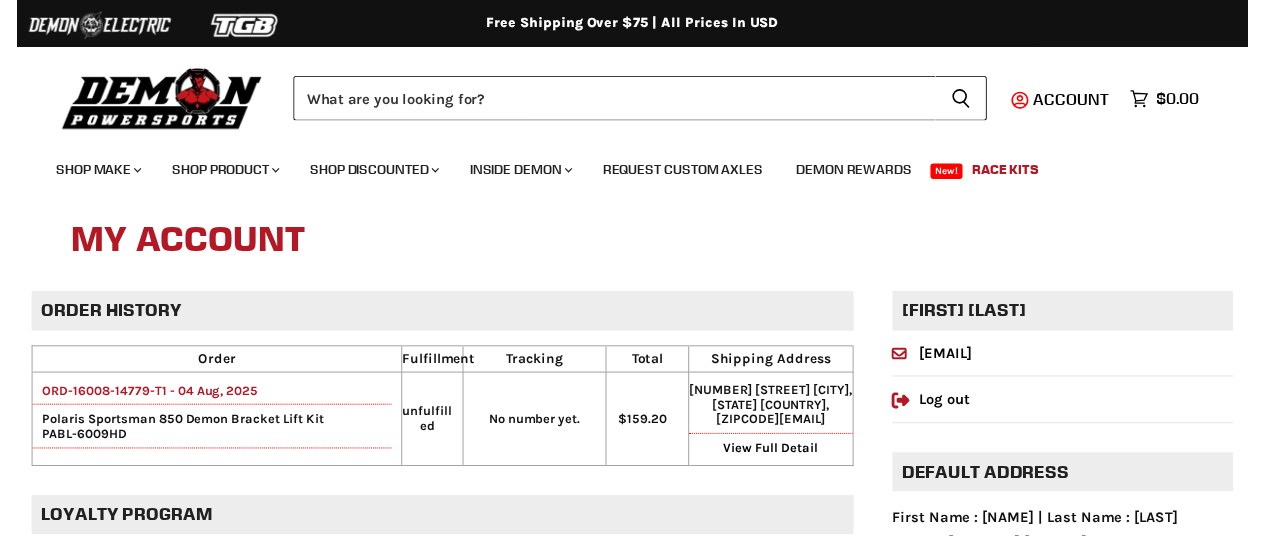 scroll, scrollTop: 0, scrollLeft: 0, axis: both 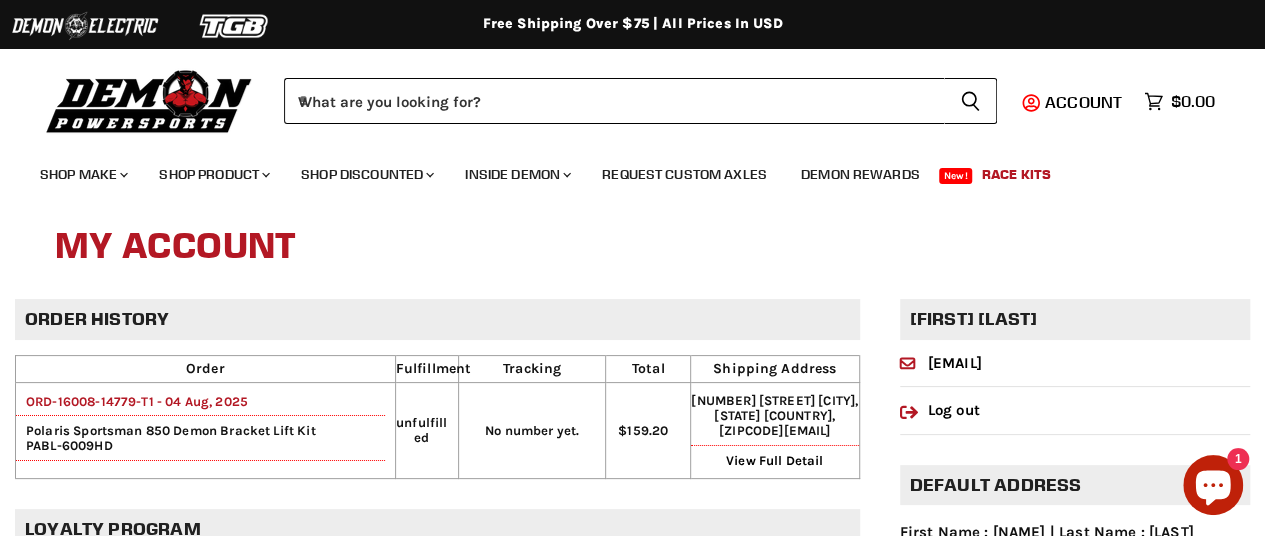 click on "ORD-16008-14779-T1 - 04 Aug, 2025" at bounding box center (132, 401) 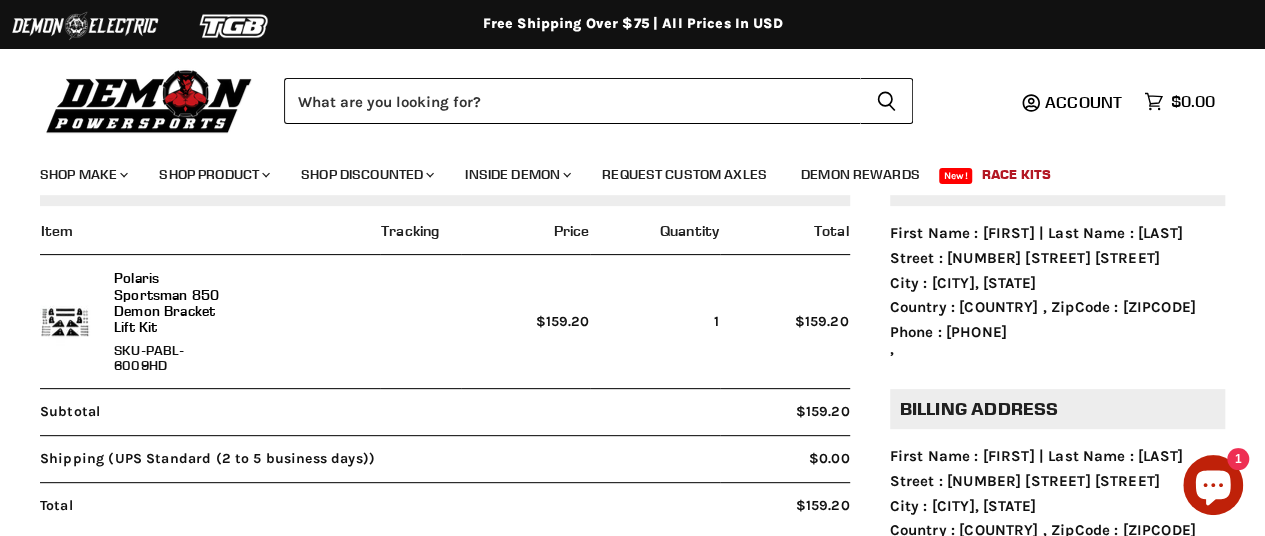 scroll, scrollTop: 200, scrollLeft: 0, axis: vertical 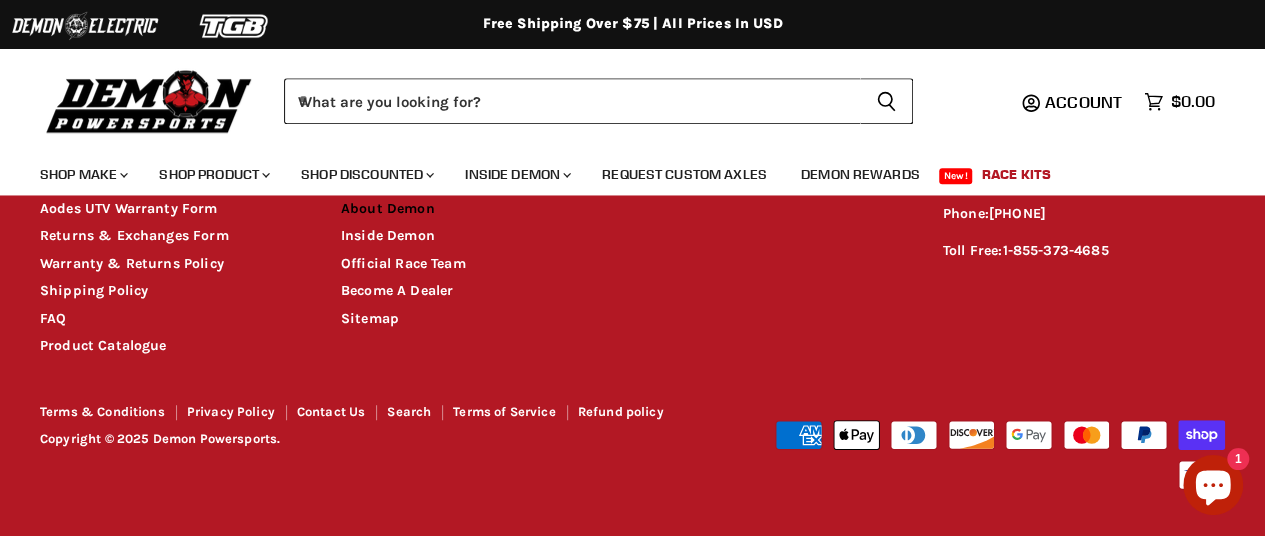 click on "About Demon" at bounding box center [388, 208] 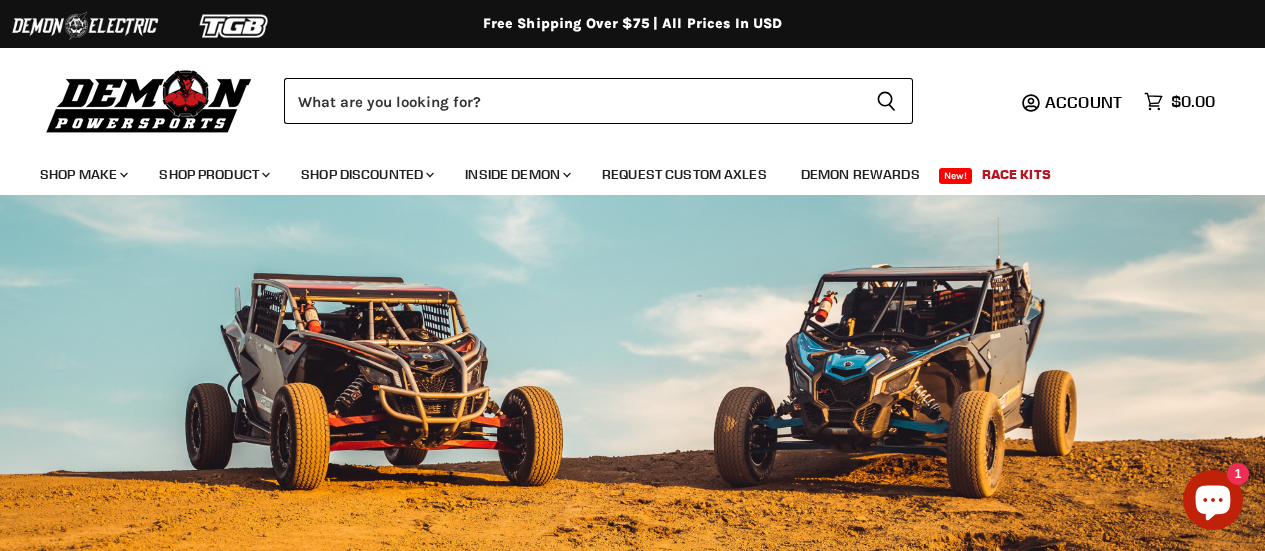 scroll, scrollTop: 0, scrollLeft: 0, axis: both 